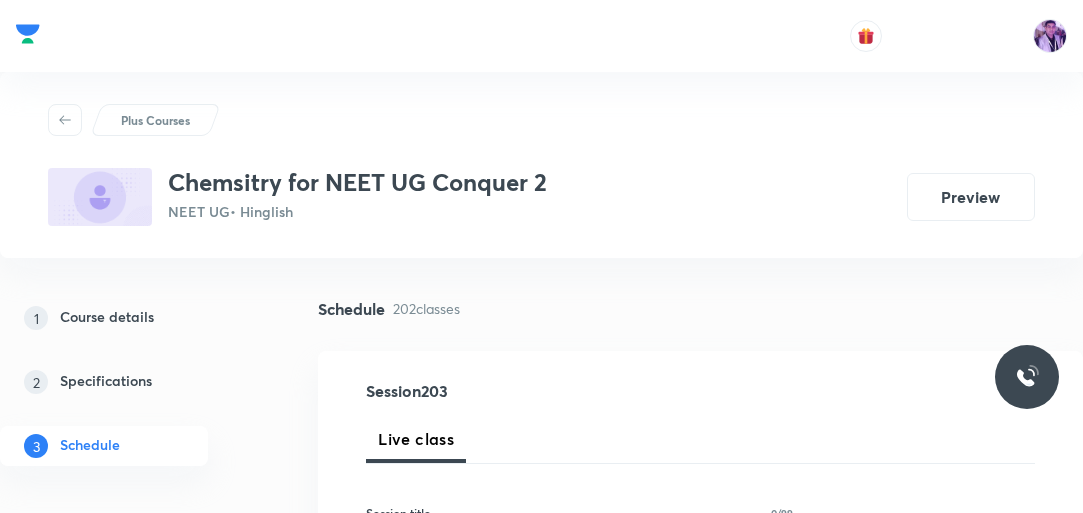 scroll, scrollTop: 0, scrollLeft: 0, axis: both 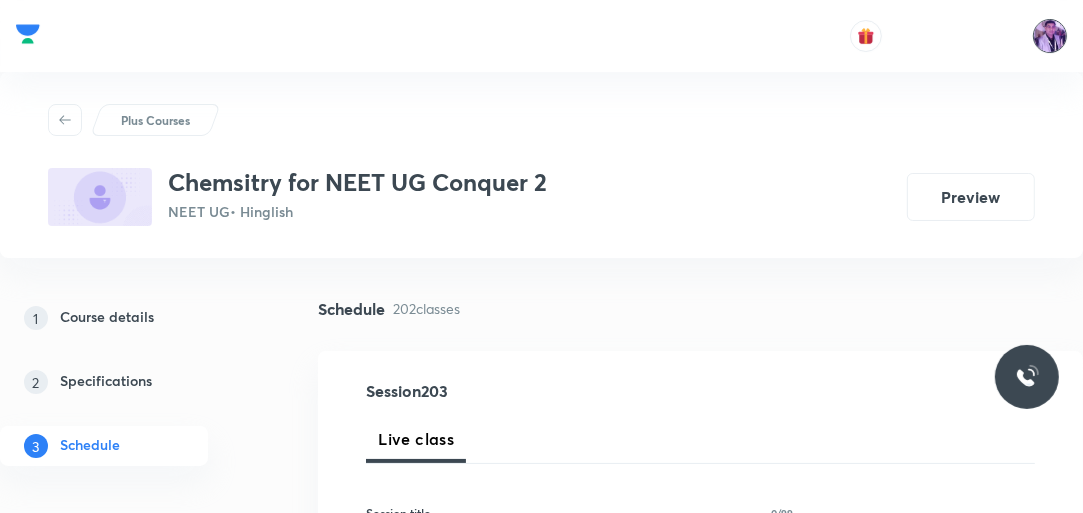 click at bounding box center (1050, 36) 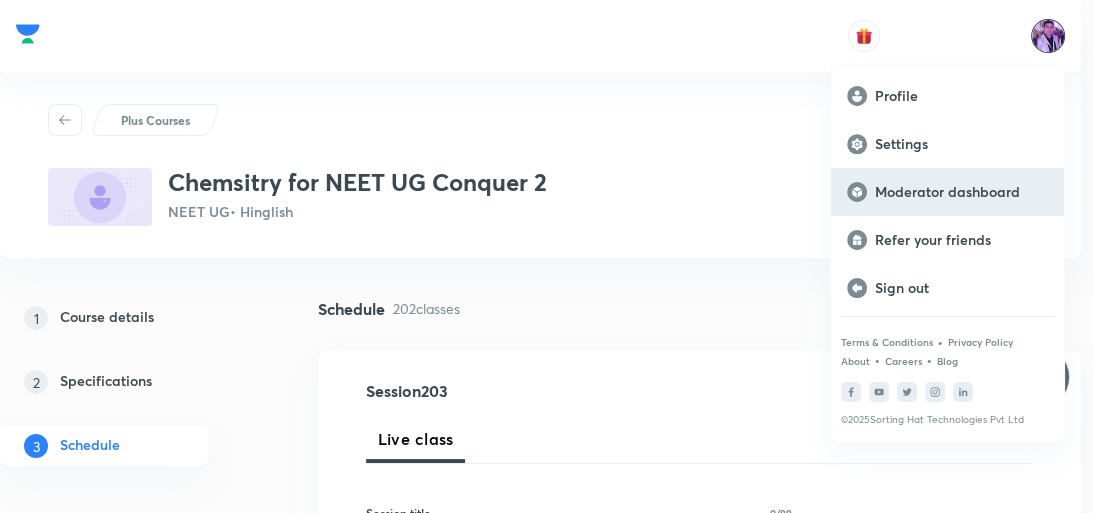 click on "Moderator dashboard" at bounding box center [961, 192] 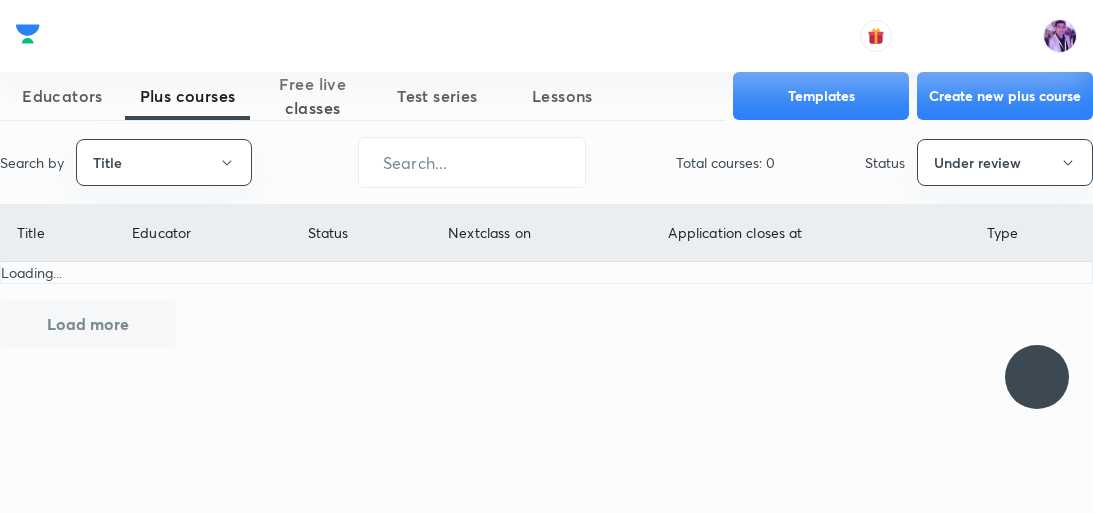 scroll, scrollTop: 0, scrollLeft: 0, axis: both 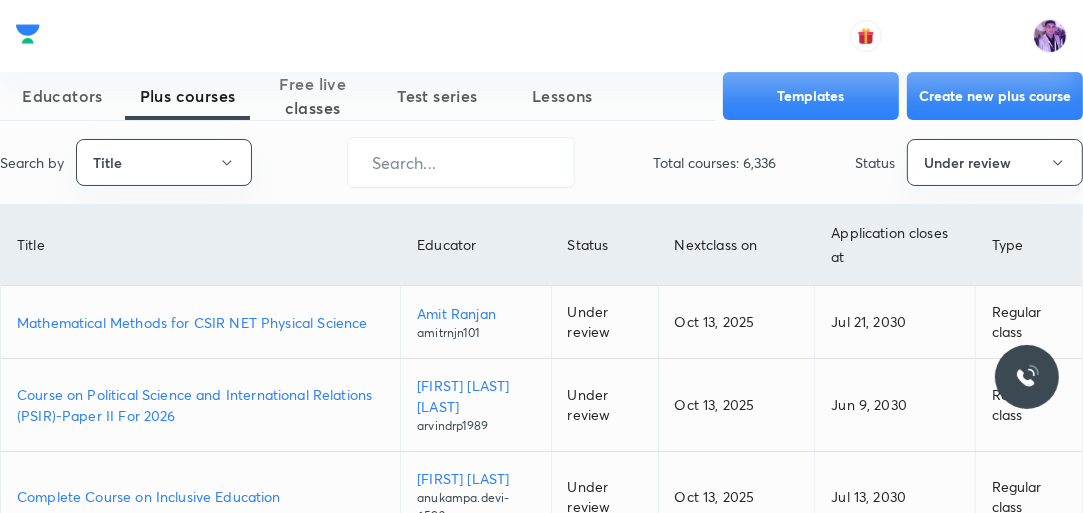 click on "Mathematical Methods for CSIR NET Physical Science" at bounding box center (200, 322) 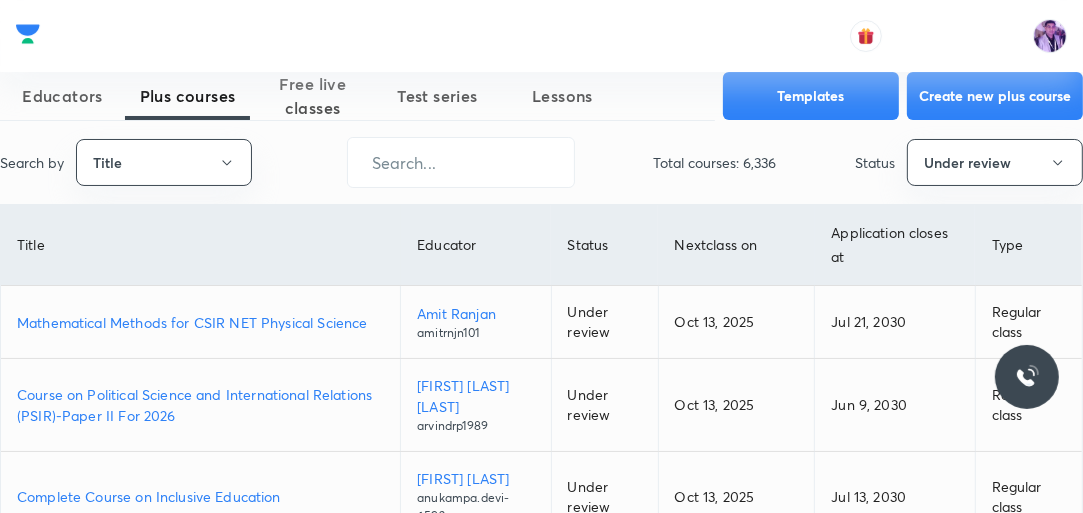 click on "Mathematical Methods for CSIR NET Physical Science" at bounding box center [200, 322] 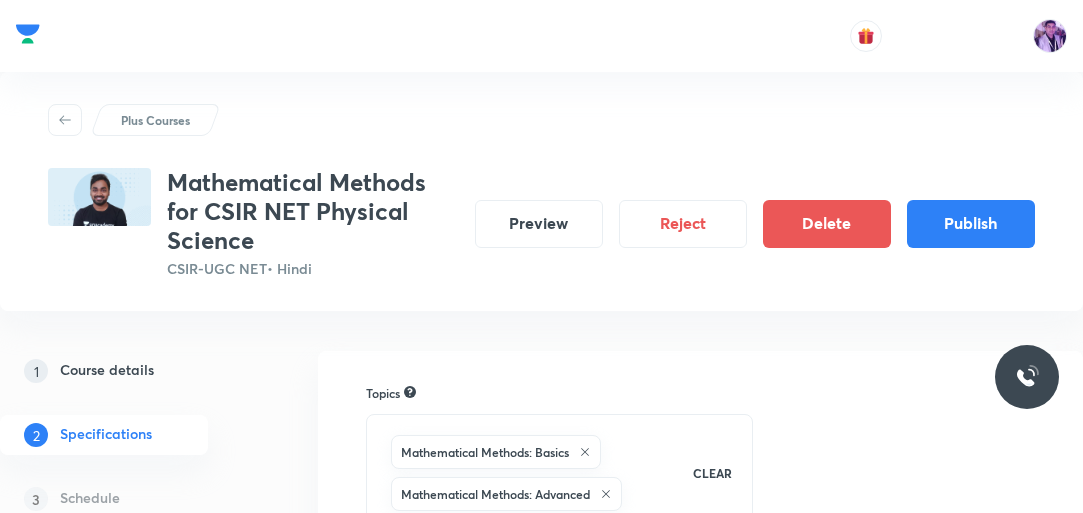 scroll, scrollTop: 0, scrollLeft: 0, axis: both 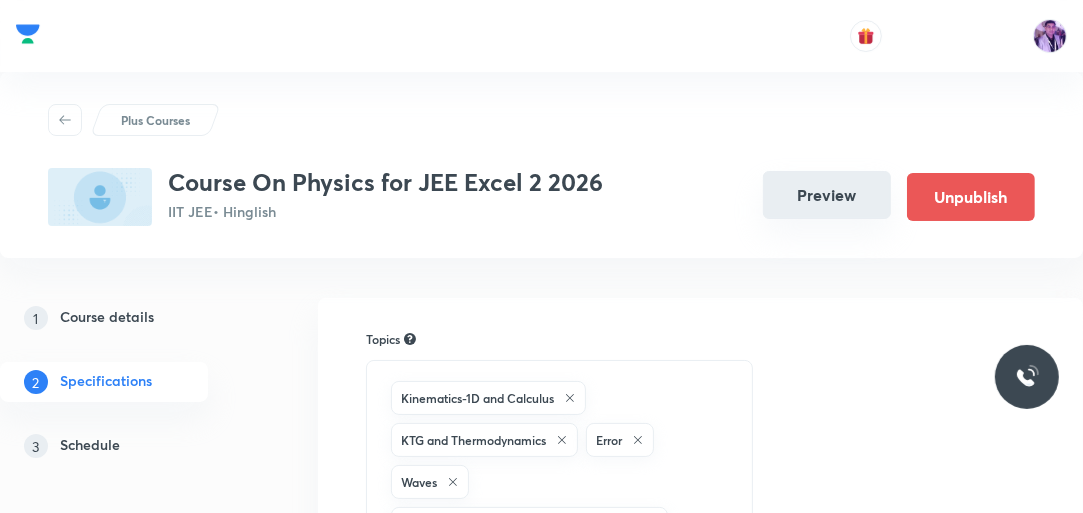 click on "Preview" at bounding box center [827, 195] 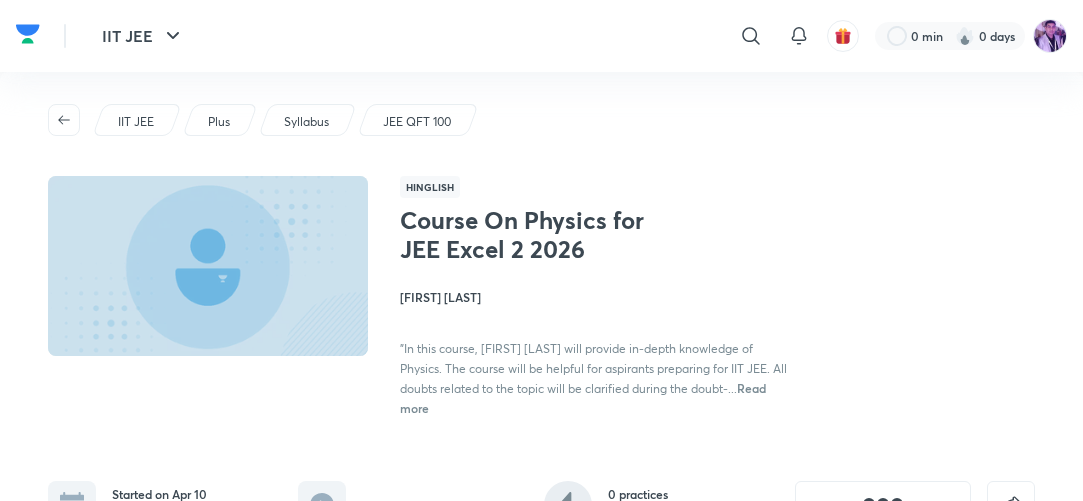 scroll, scrollTop: 320, scrollLeft: 0, axis: vertical 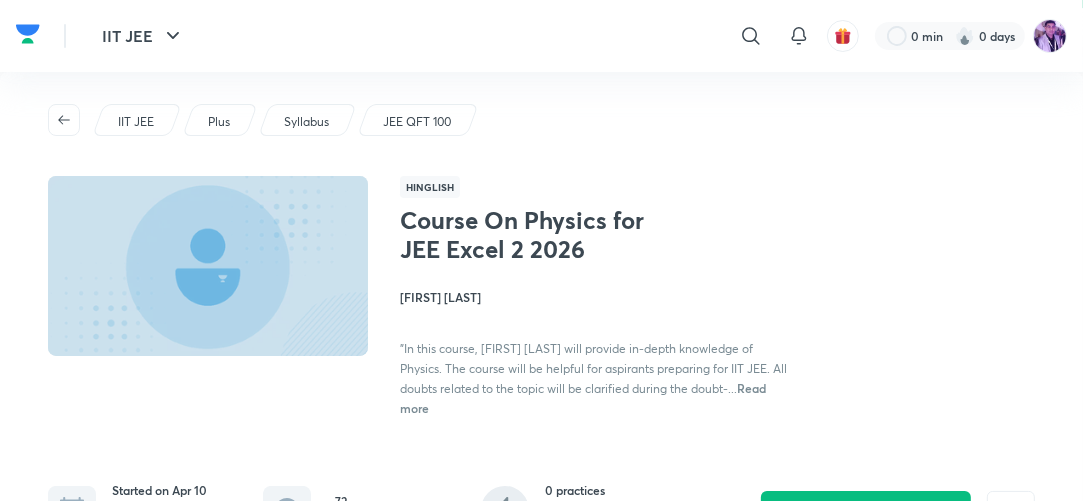 click on "Course On Physics for JEE Excel 2 2026" at bounding box center [544, 235] 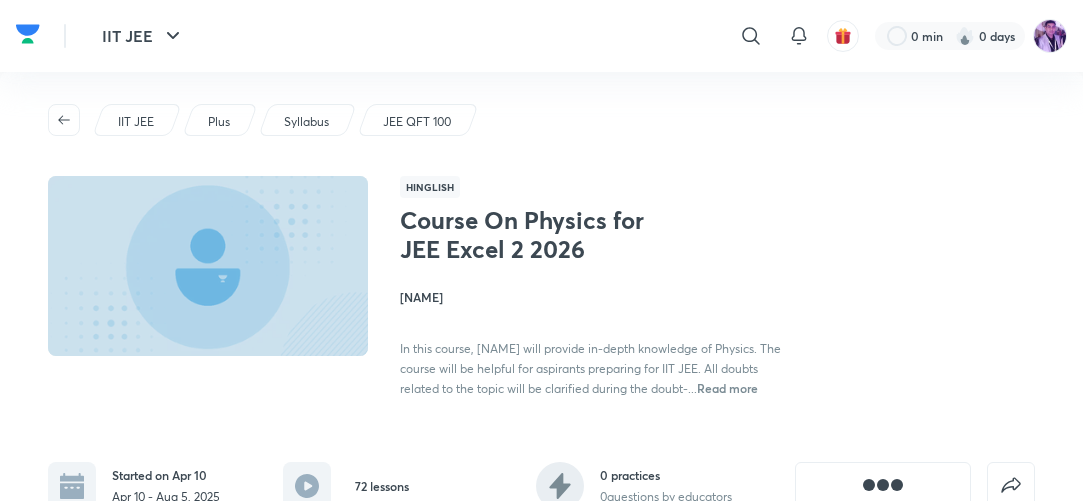 scroll, scrollTop: 0, scrollLeft: 0, axis: both 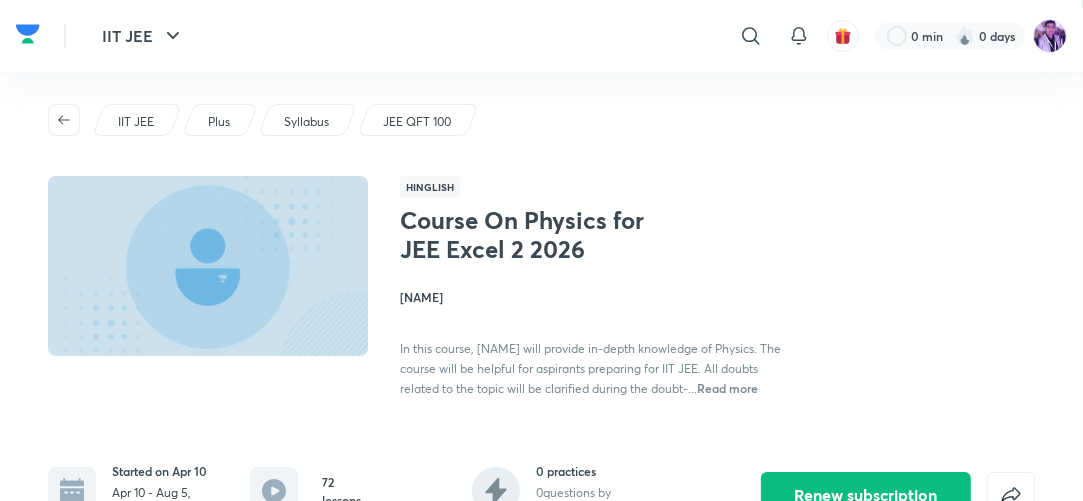 drag, startPoint x: 0, startPoint y: 0, endPoint x: 552, endPoint y: 254, distance: 607.63477 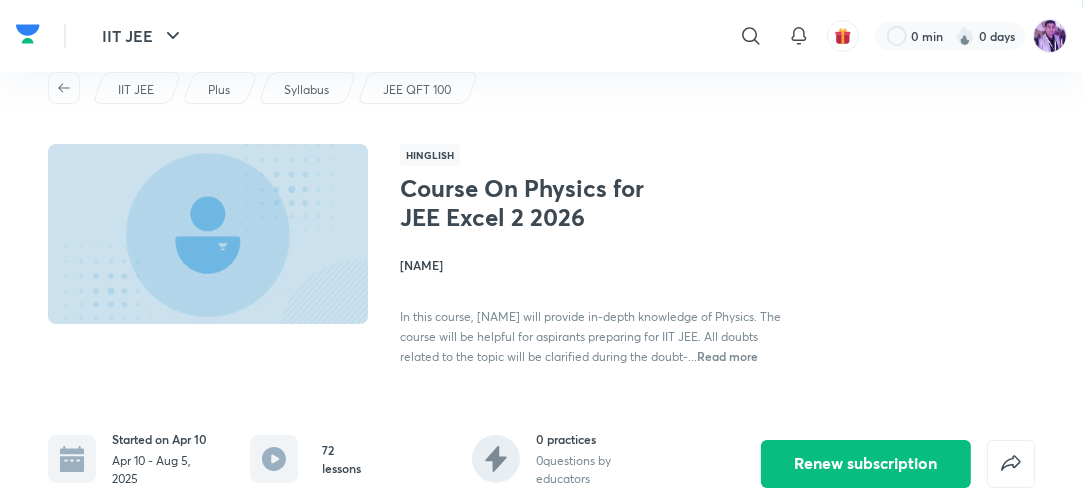scroll, scrollTop: 0, scrollLeft: 0, axis: both 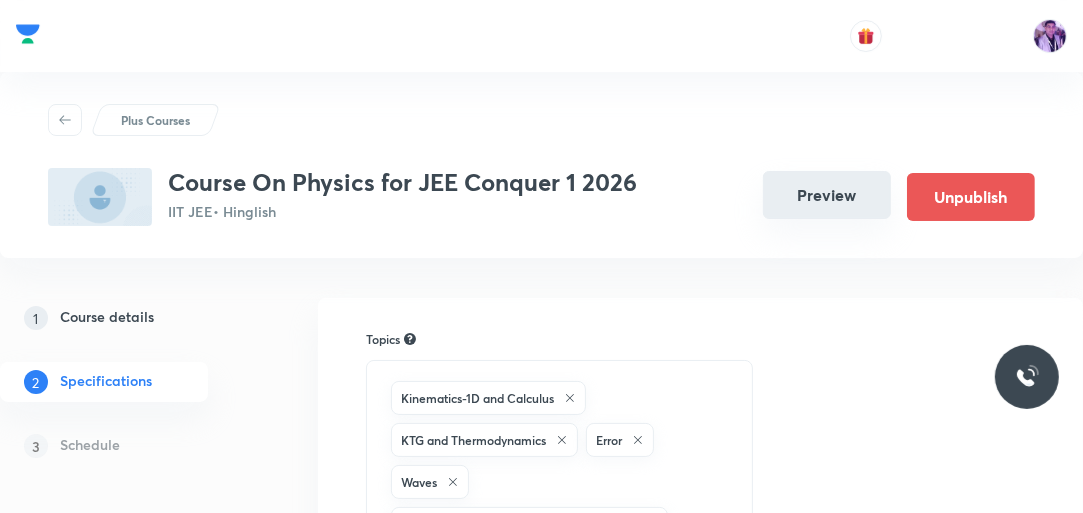 click on "Preview" at bounding box center [827, 195] 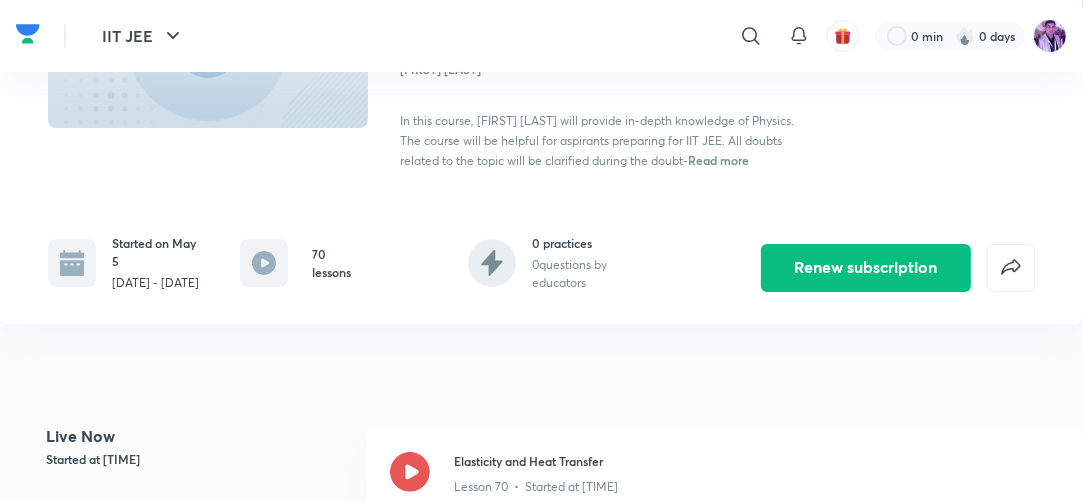 scroll, scrollTop: 400, scrollLeft: 0, axis: vertical 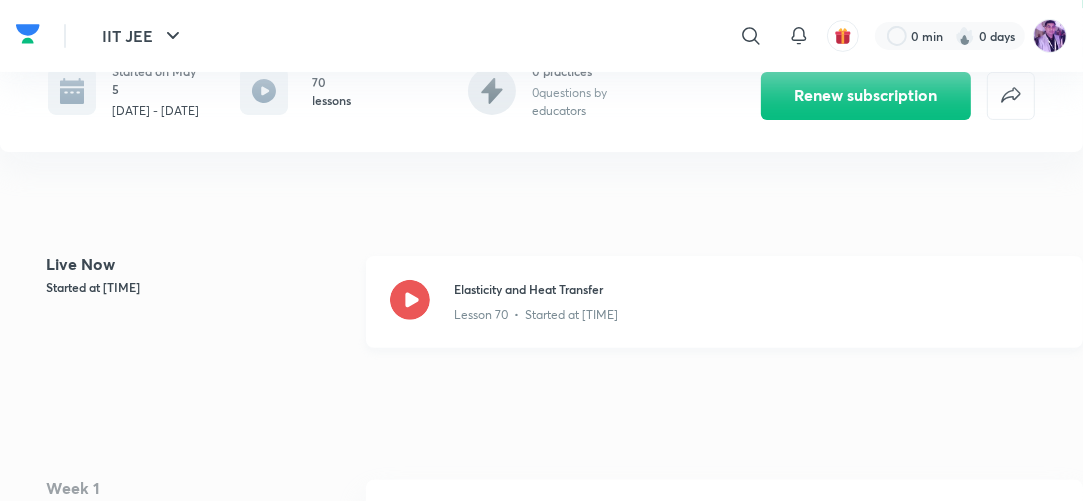 click 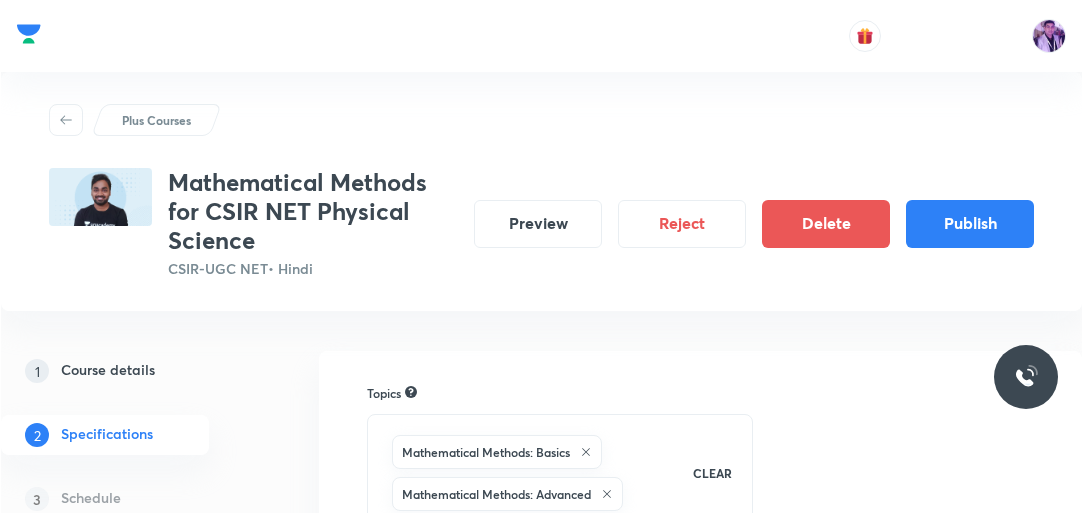 scroll, scrollTop: 0, scrollLeft: 0, axis: both 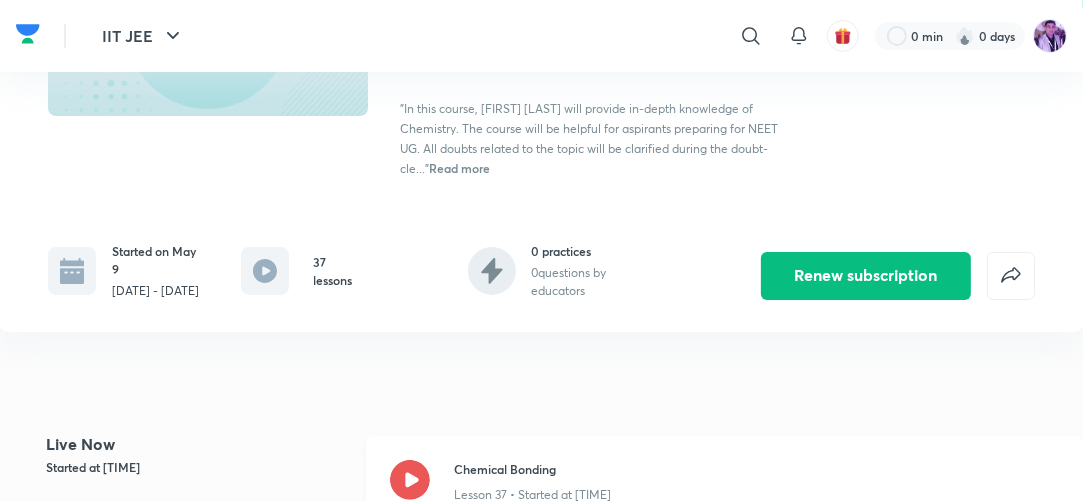 click 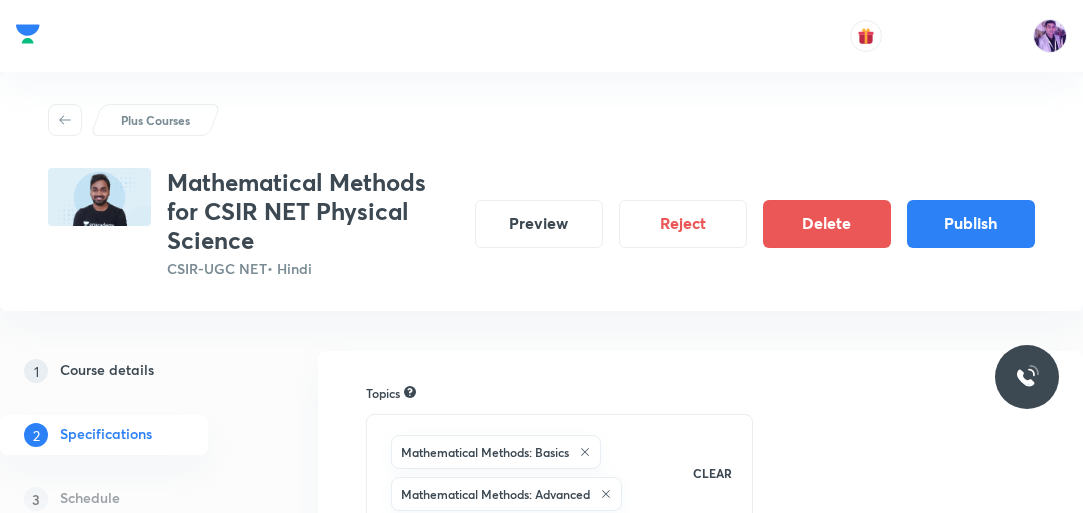 scroll, scrollTop: 0, scrollLeft: 0, axis: both 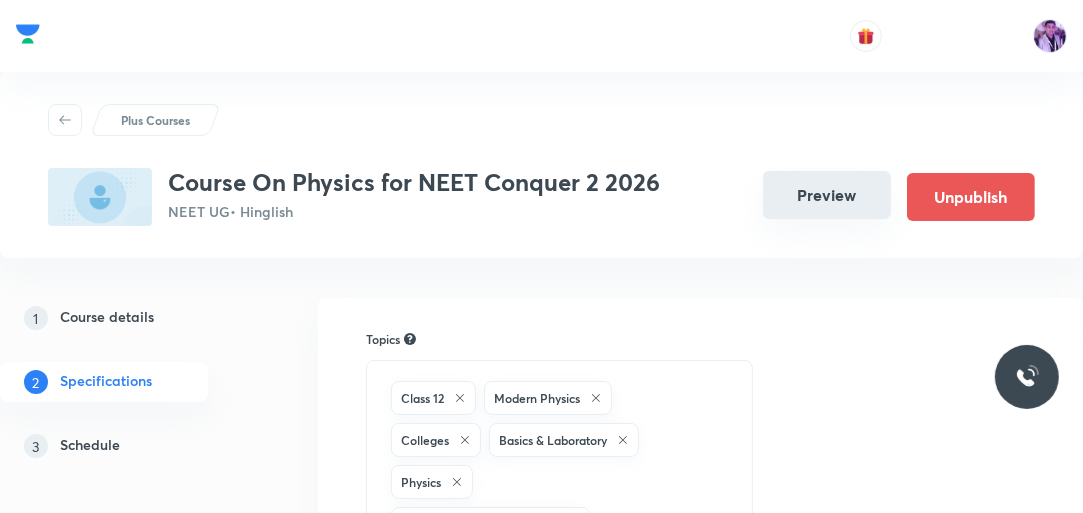 click on "Preview" at bounding box center [827, 195] 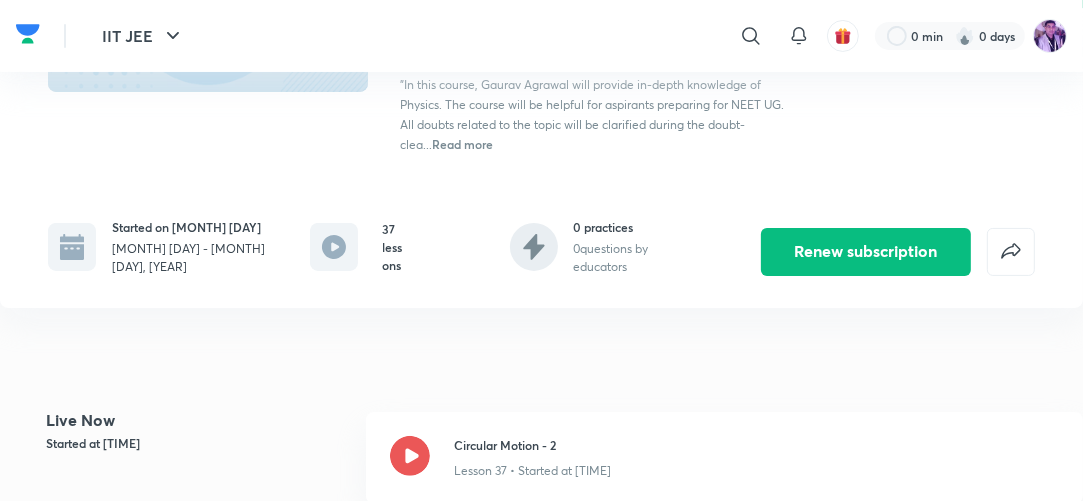 scroll, scrollTop: 320, scrollLeft: 0, axis: vertical 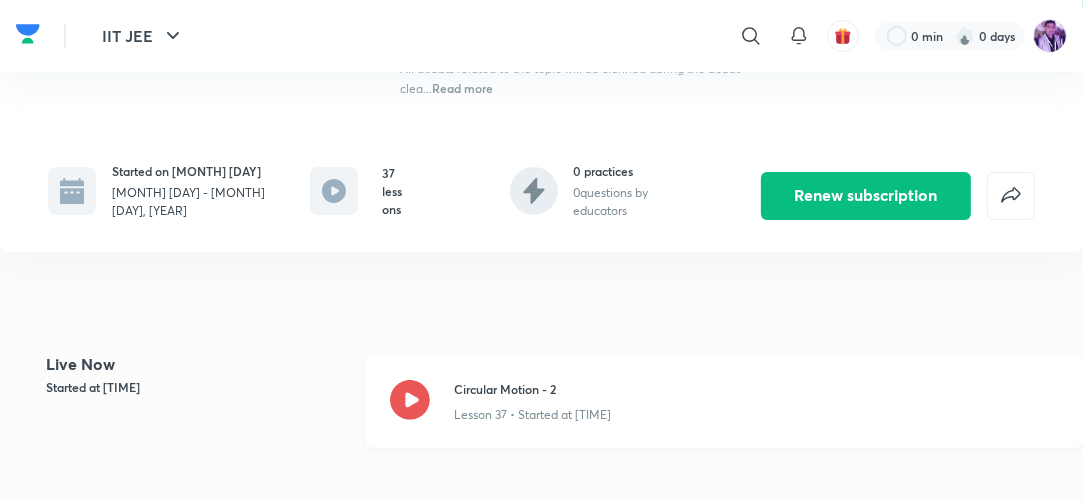 click 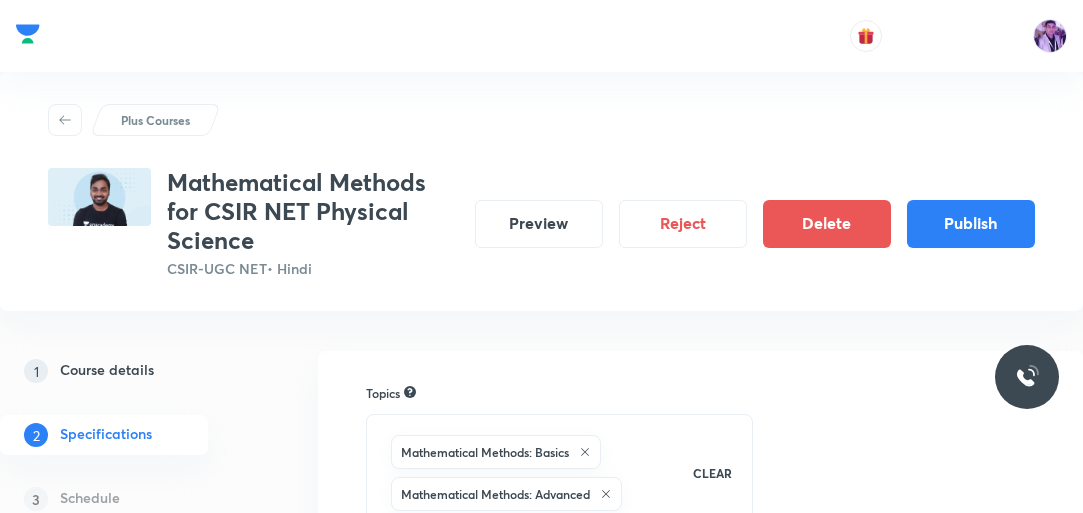 scroll, scrollTop: 0, scrollLeft: 0, axis: both 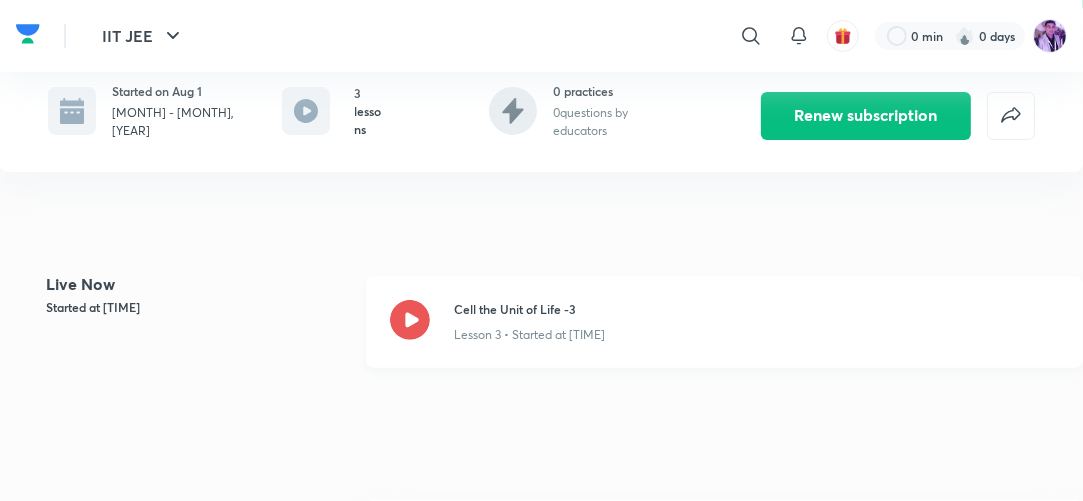 click 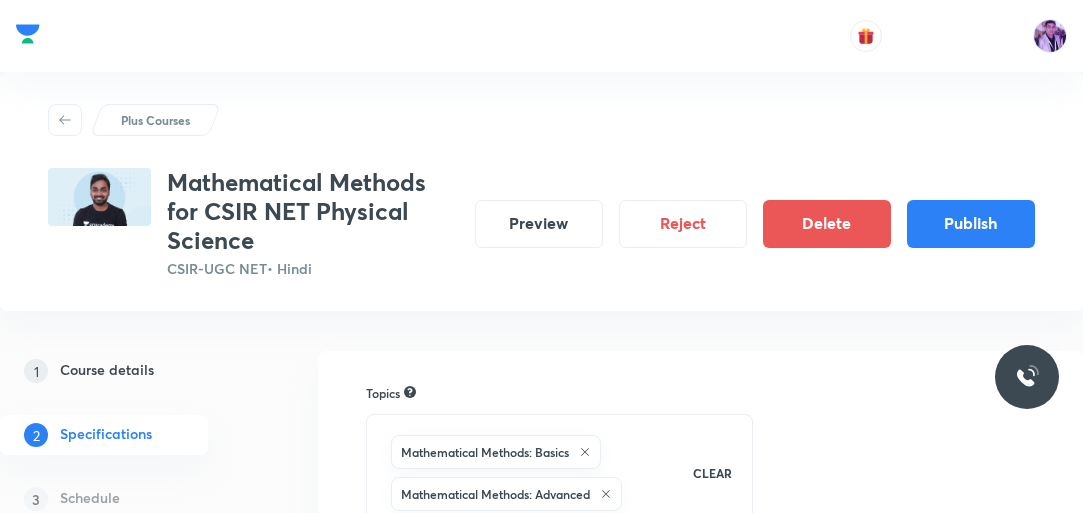 scroll, scrollTop: 0, scrollLeft: 0, axis: both 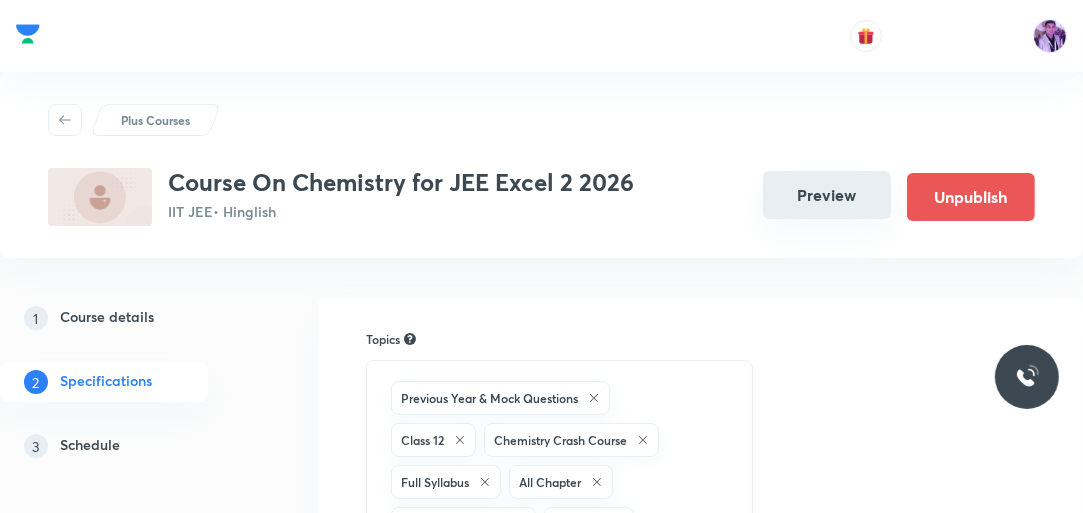 click on "Preview" at bounding box center (827, 195) 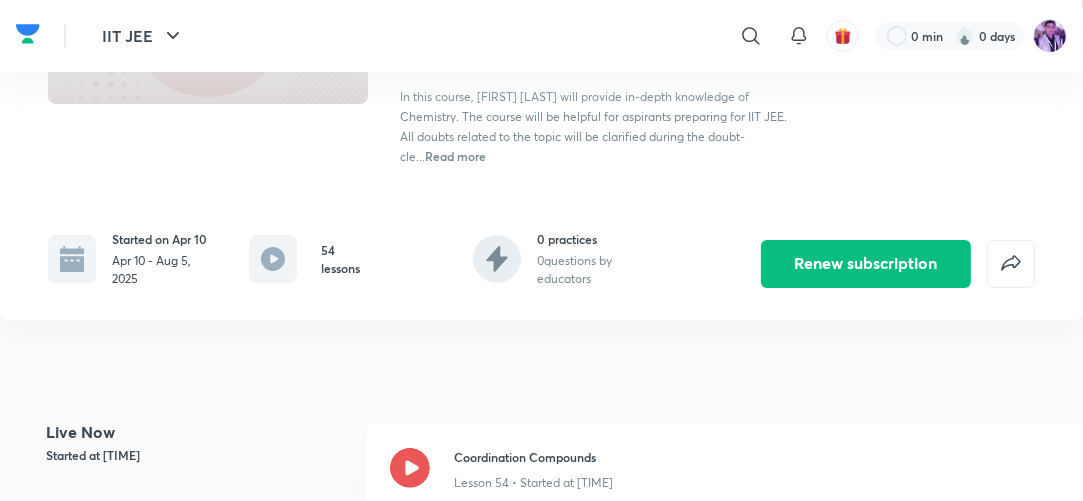 scroll, scrollTop: 320, scrollLeft: 0, axis: vertical 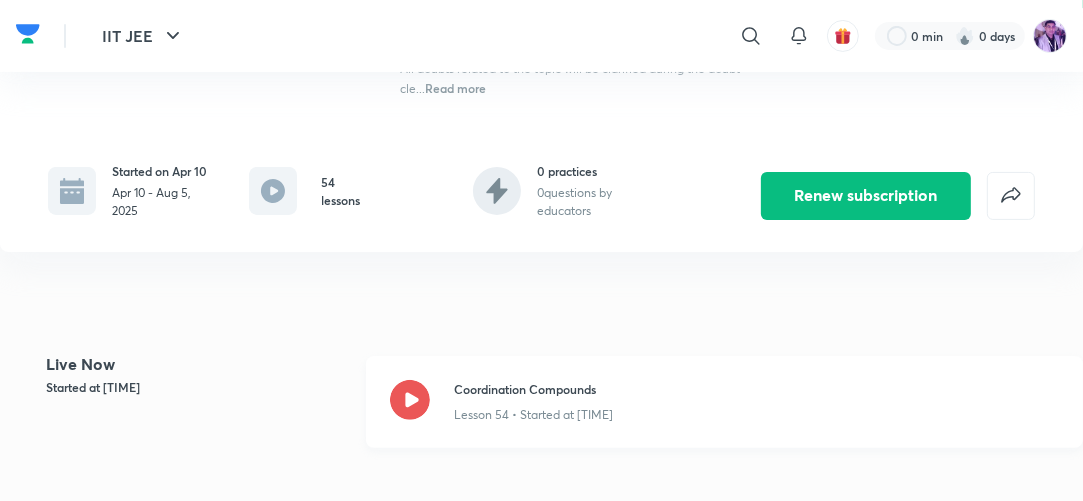 click 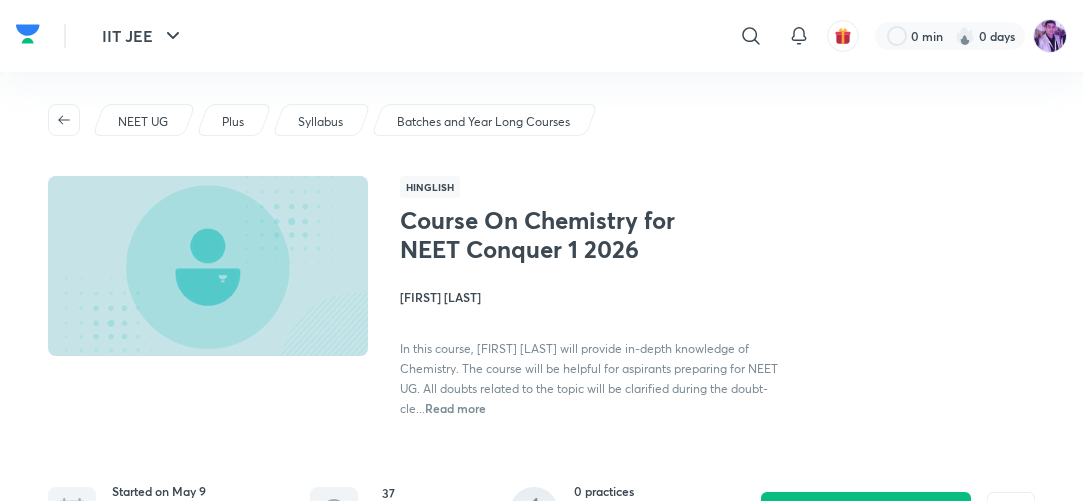 scroll, scrollTop: 240, scrollLeft: 0, axis: vertical 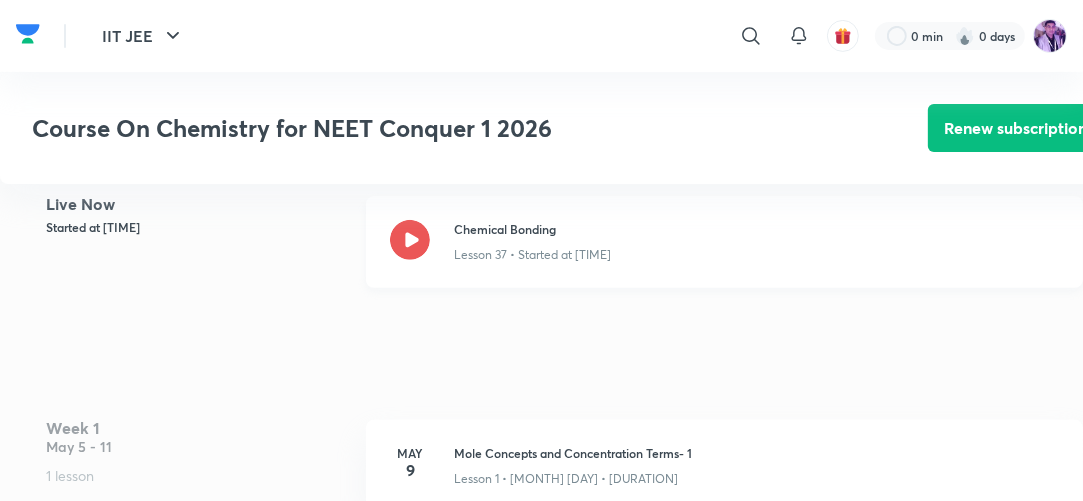 click 